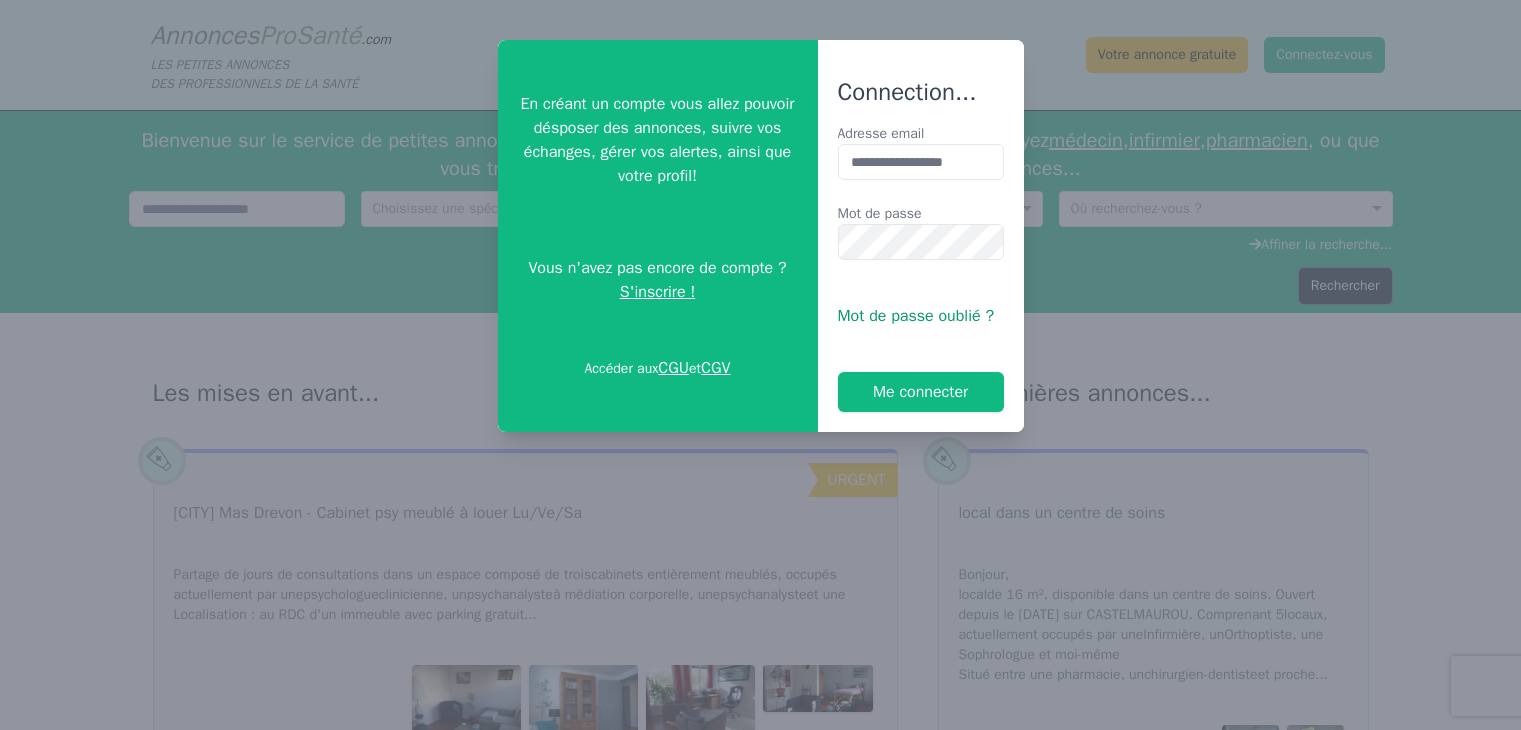 click on "Me connecter" at bounding box center [921, 392] 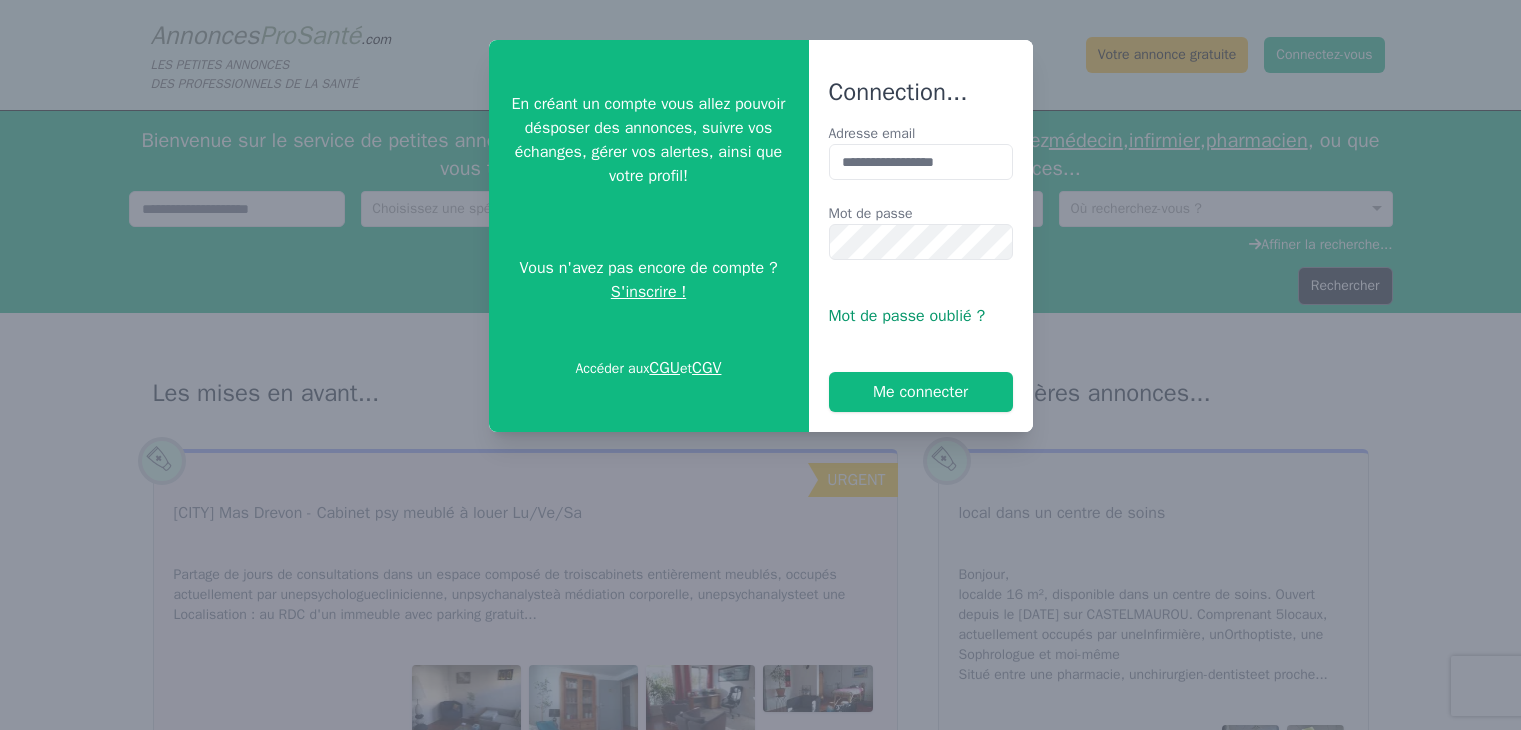 scroll, scrollTop: 0, scrollLeft: 0, axis: both 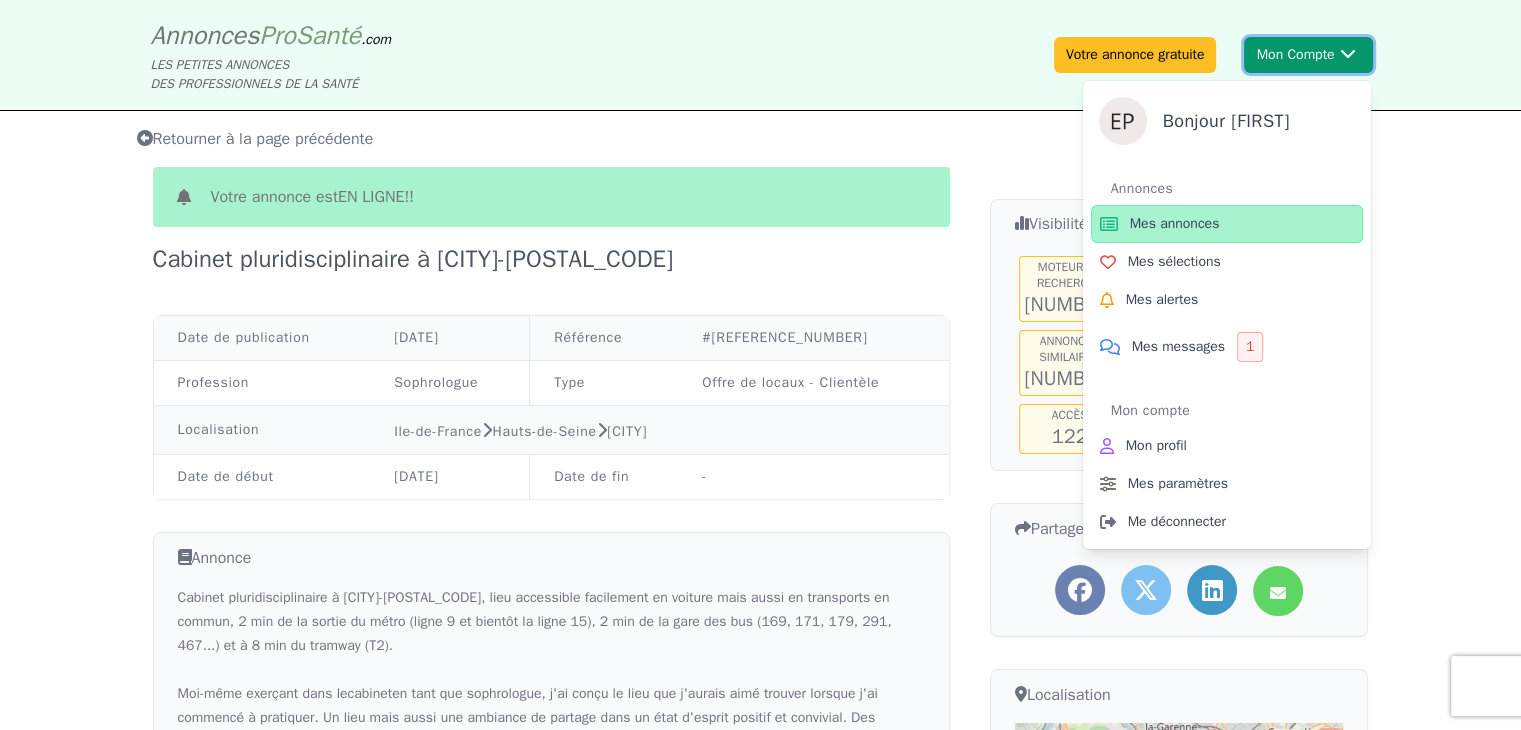 click on "Mon Compte Bonjour [FIRST] Annonces Mes annonces Mes sélections Mes alertes Mes messages 1 Mon compte Mon profil Mes paramètres Me déconnecter" at bounding box center (1308, 55) 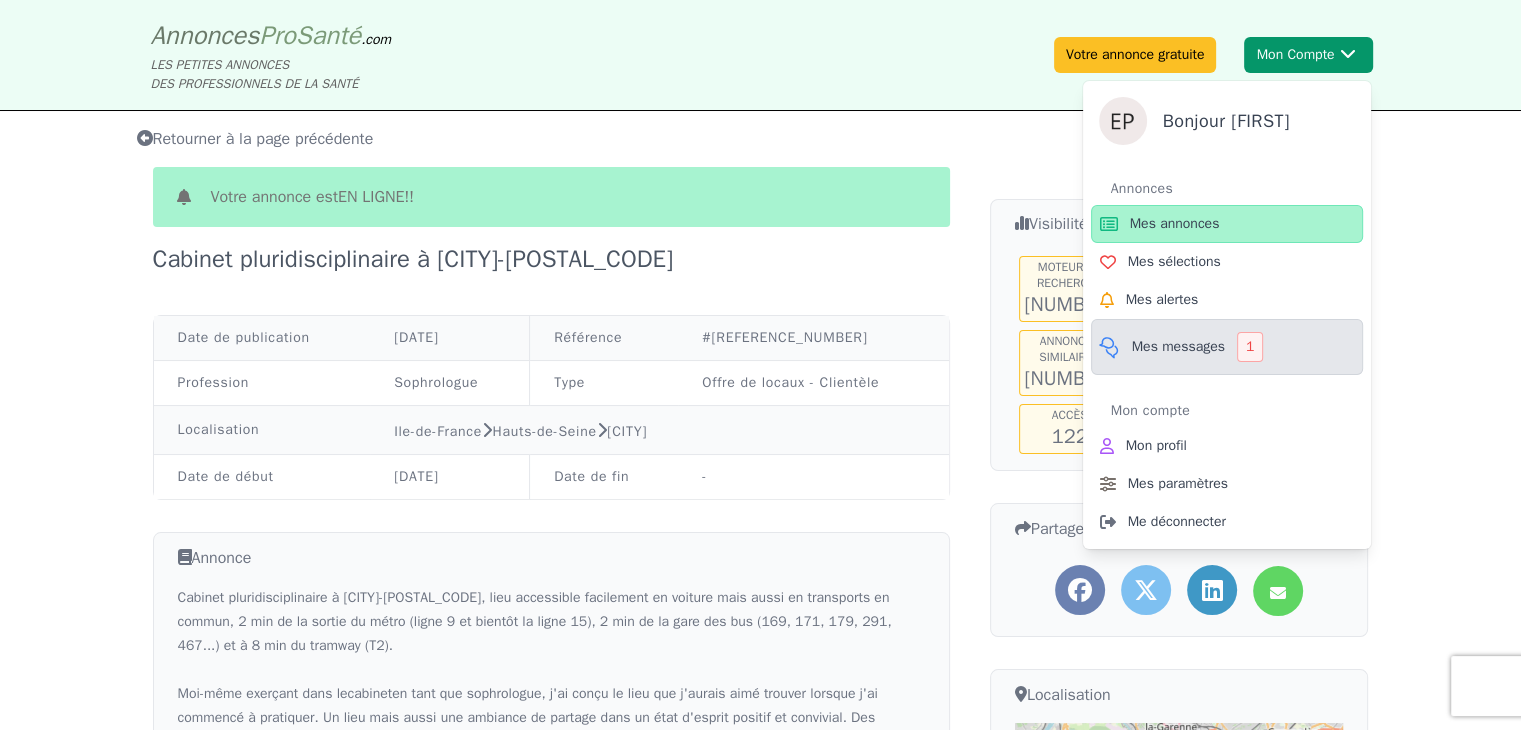 click on "Mes messages" at bounding box center (1178, 347) 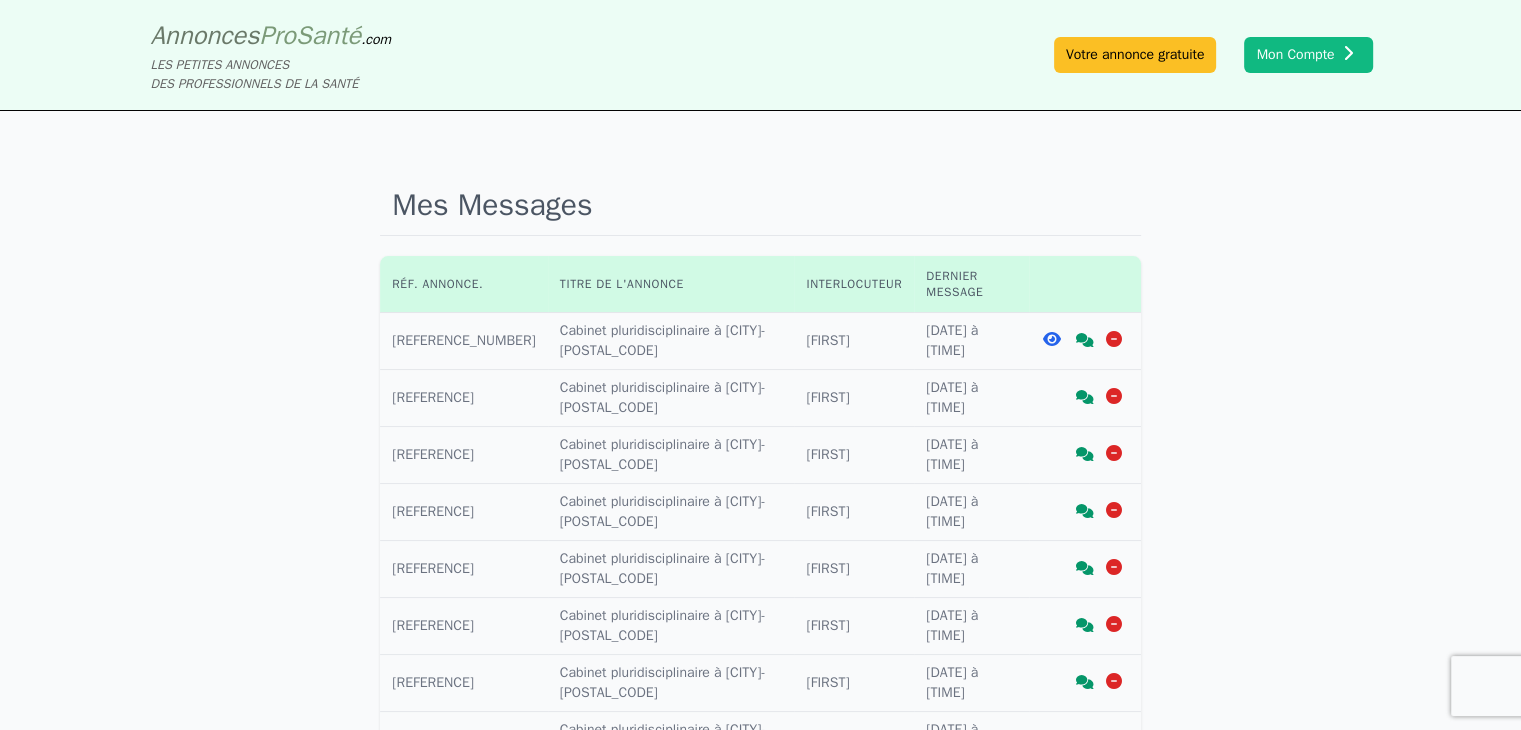 click at bounding box center (1051, 339) 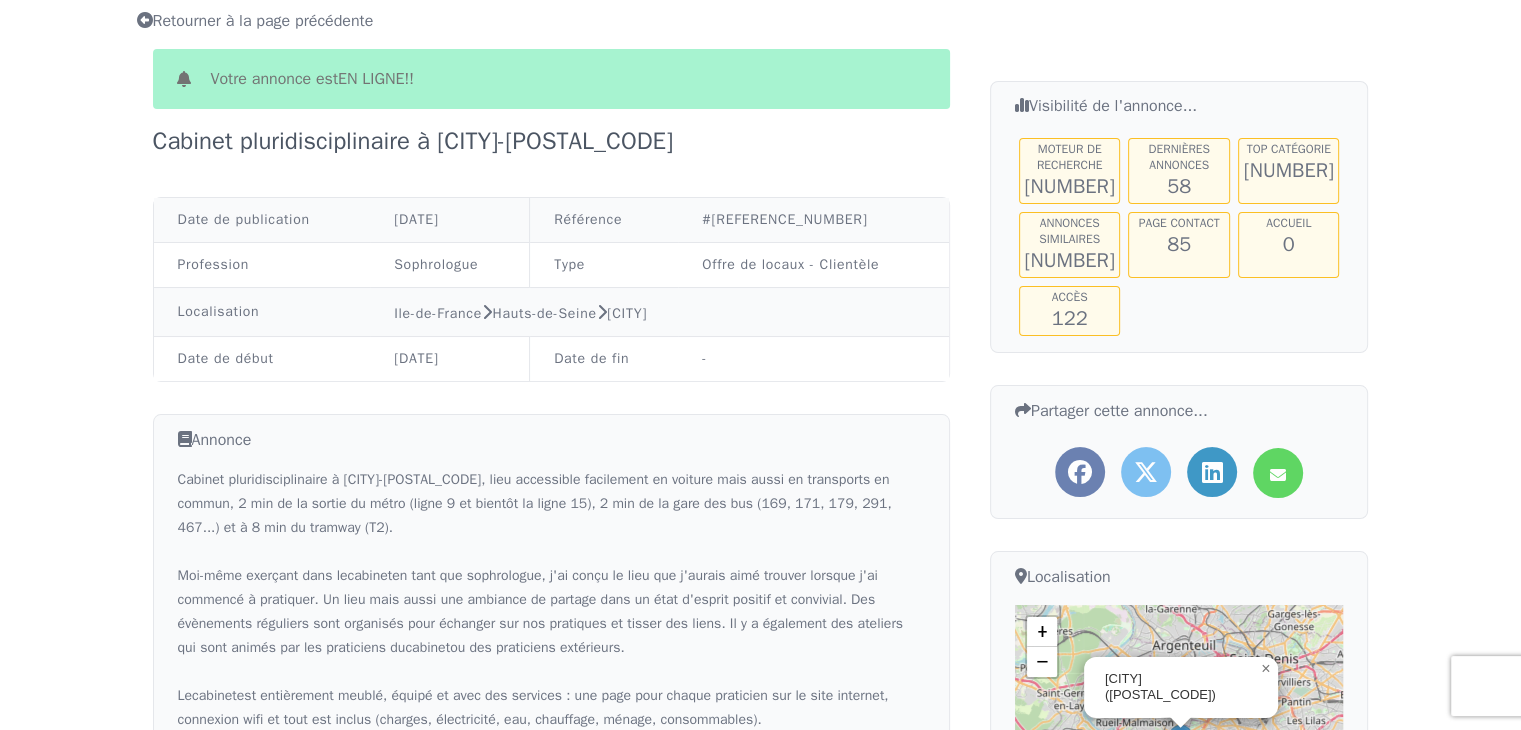 scroll, scrollTop: 0, scrollLeft: 0, axis: both 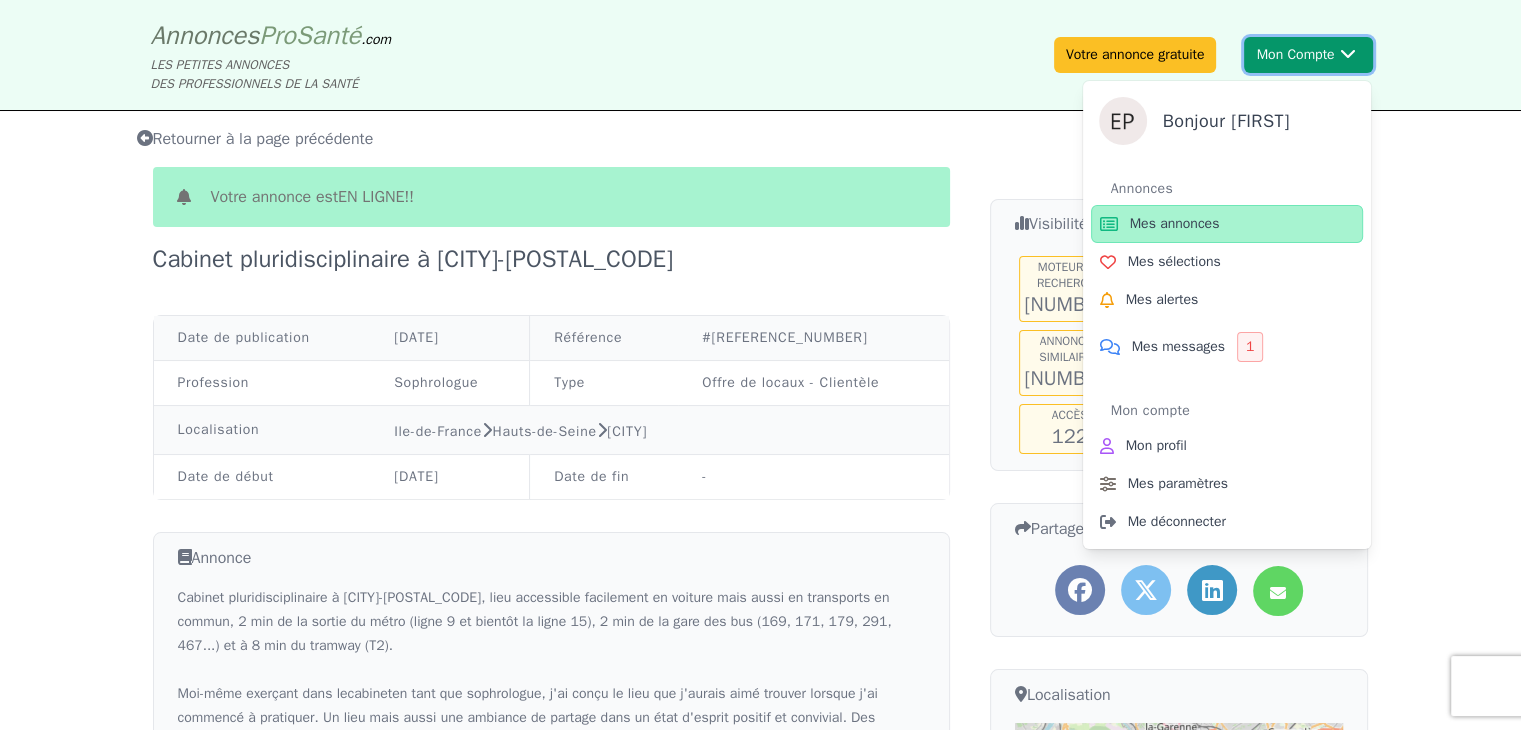 click on "Mon Compte Bonjour [FIRST] Annonces Mes annonces Mes sélections Mes alertes Mes messages 1 Mon compte Mon profil Mes paramètres Me déconnecter" at bounding box center (1308, 55) 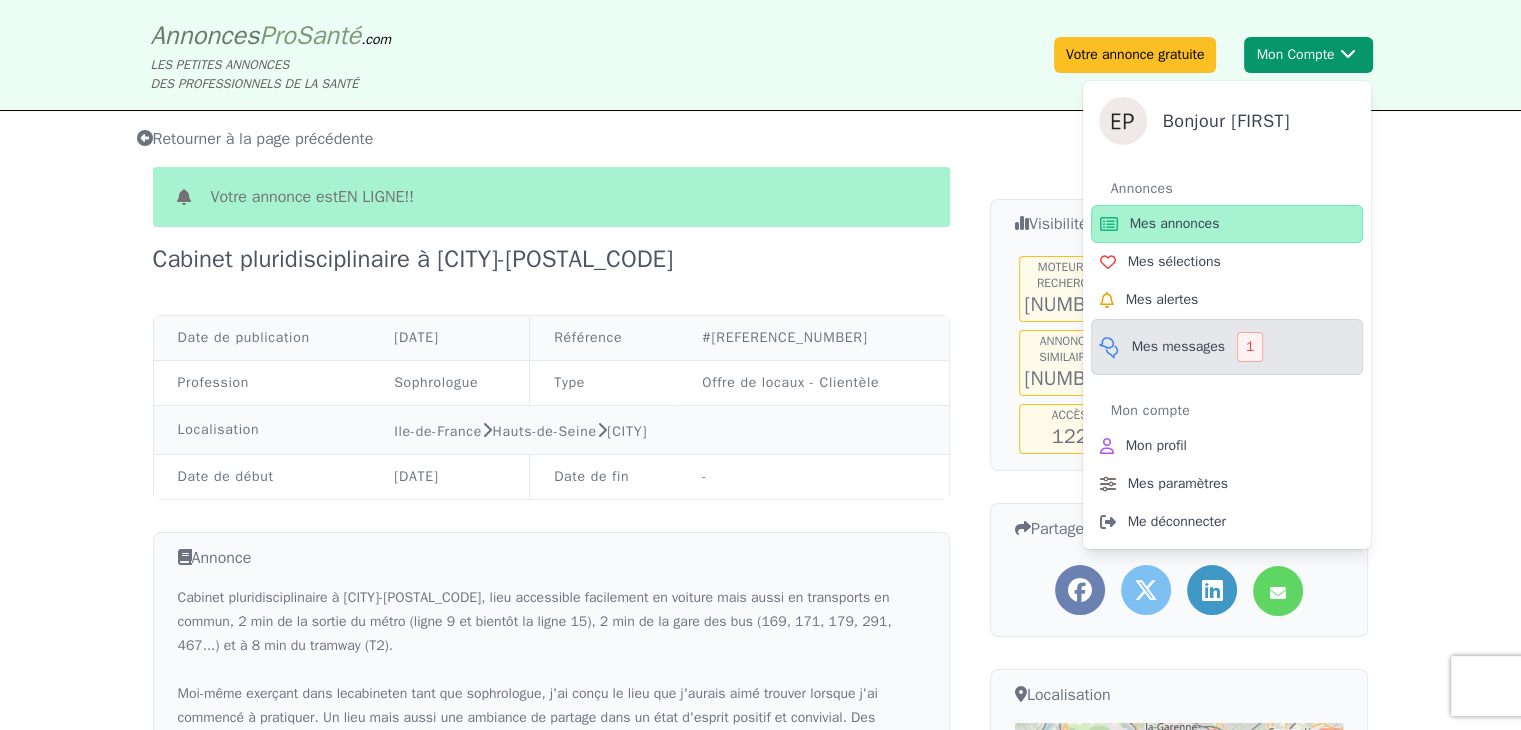 click on "Mes messages" at bounding box center [1178, 347] 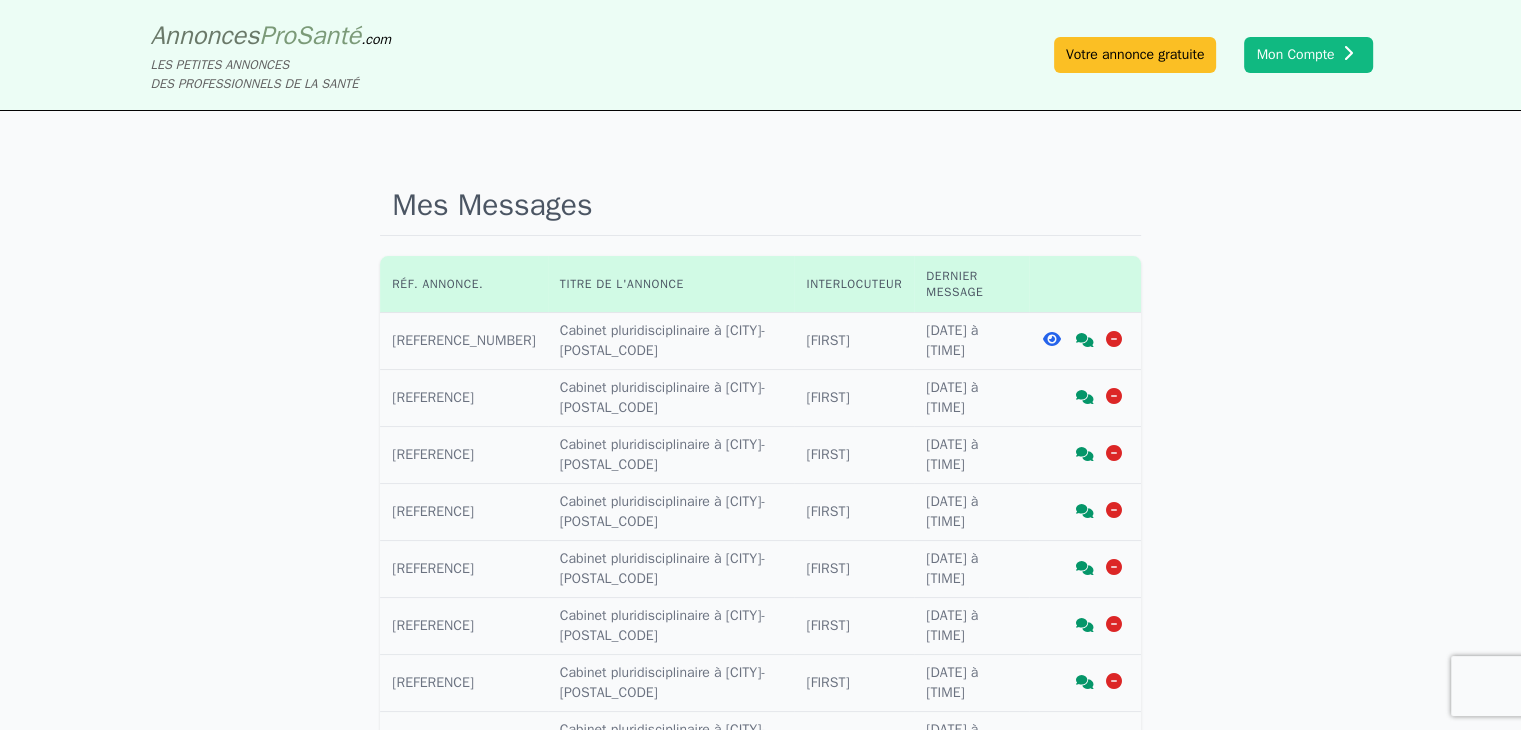 click at bounding box center (1085, 340) 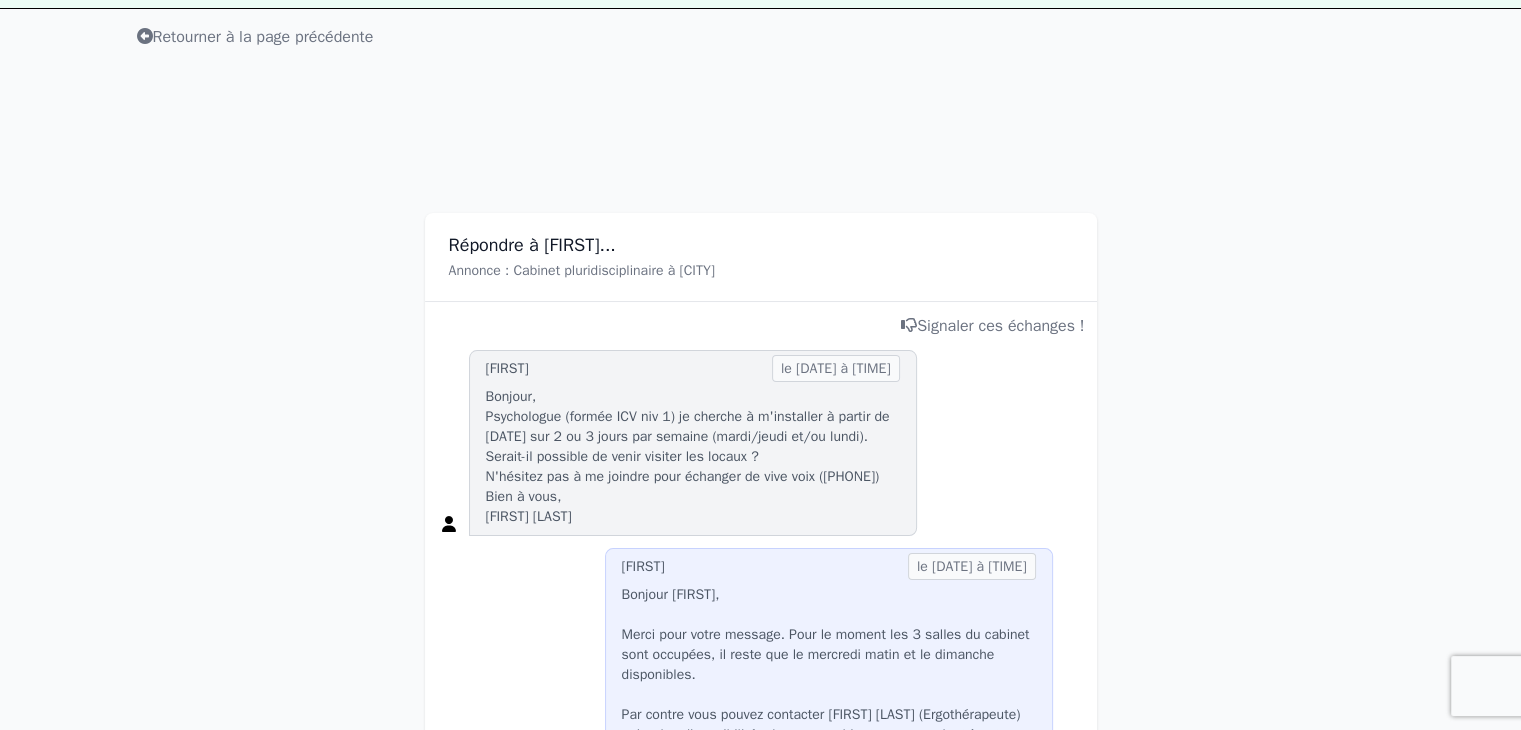 scroll, scrollTop: 0, scrollLeft: 0, axis: both 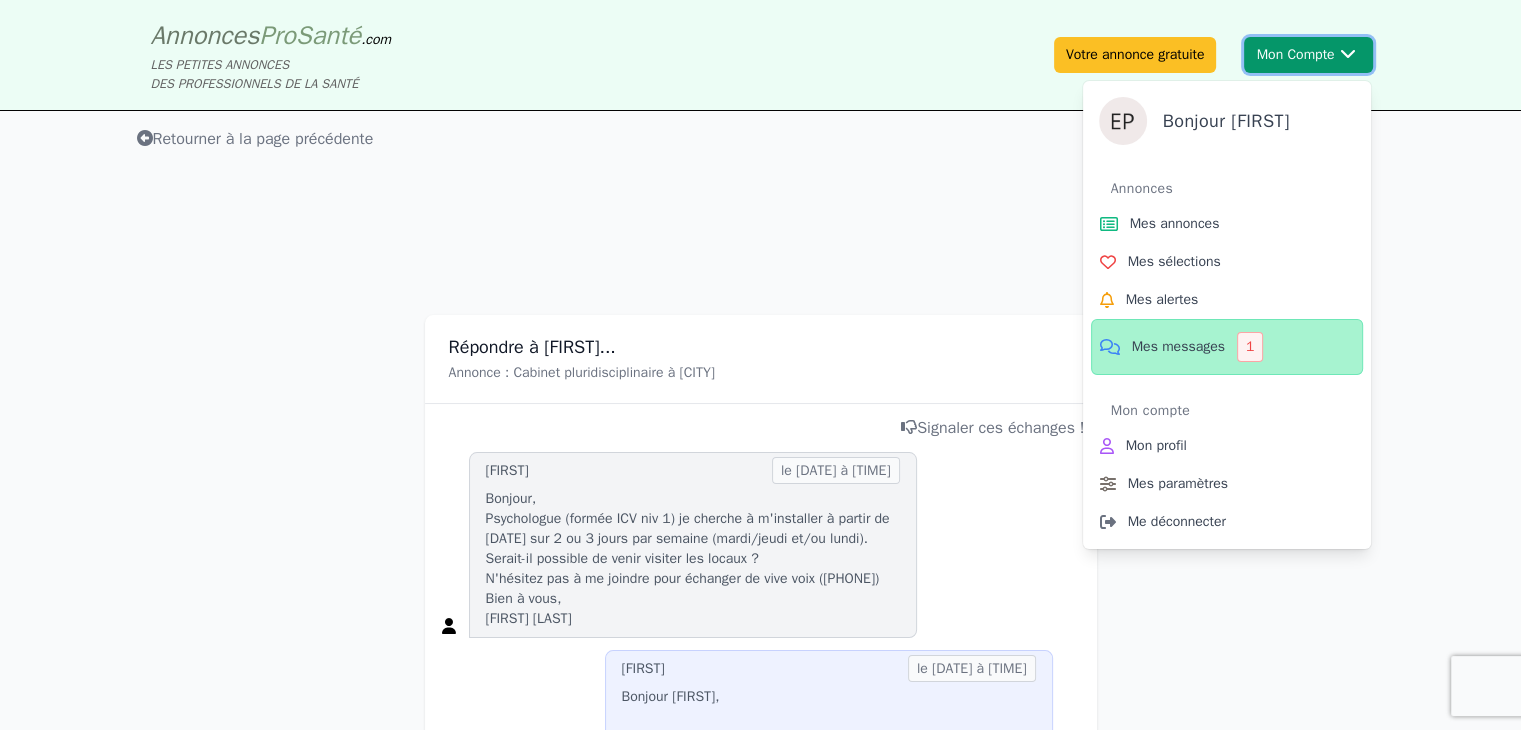 click on "Mon Compte Bonjour [FIRST] Annonces Mes annonces Mes sélections Mes alertes Mes messages 1 Mon compte Mon profil Mes paramètres Me déconnecter" at bounding box center [1308, 55] 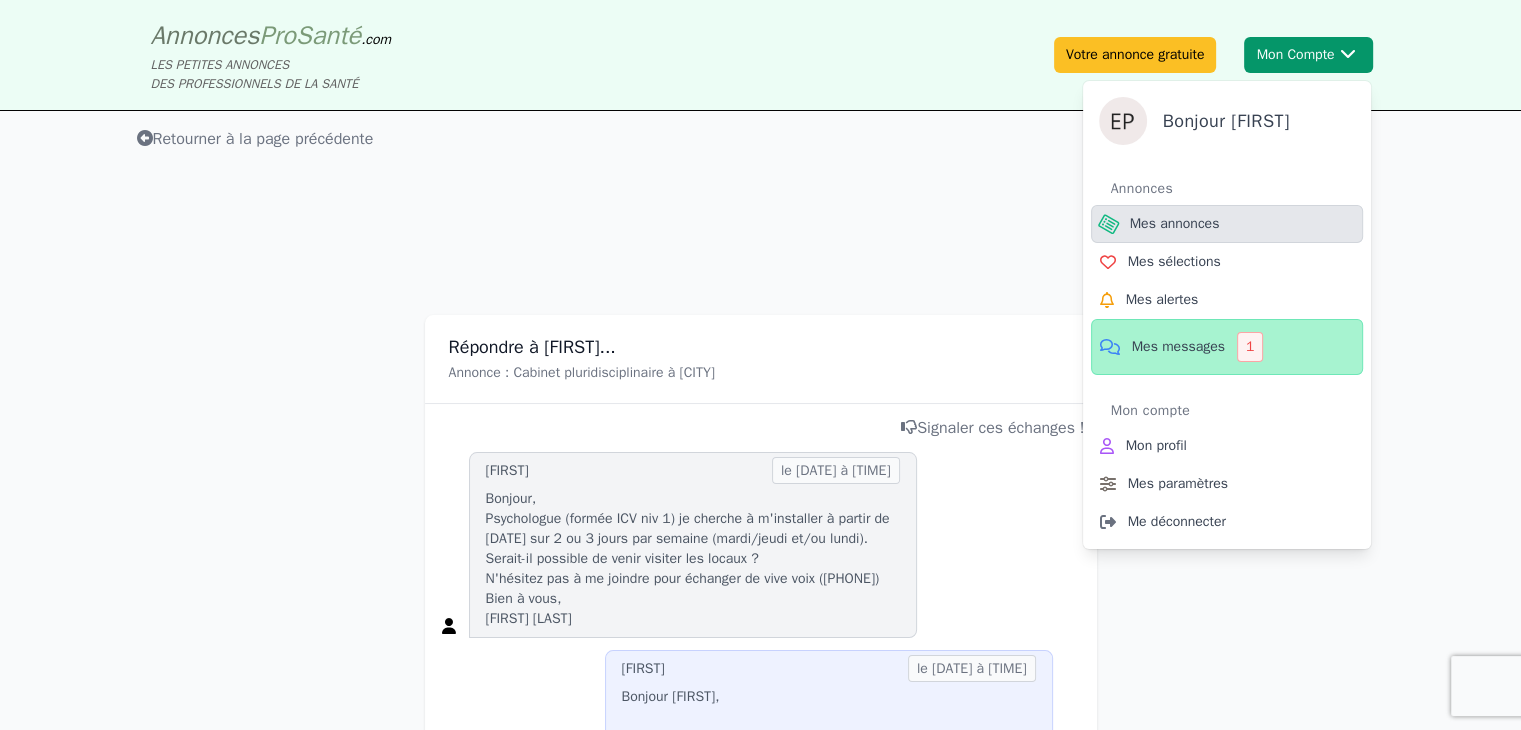 click on "Mes annonces" at bounding box center [1175, 224] 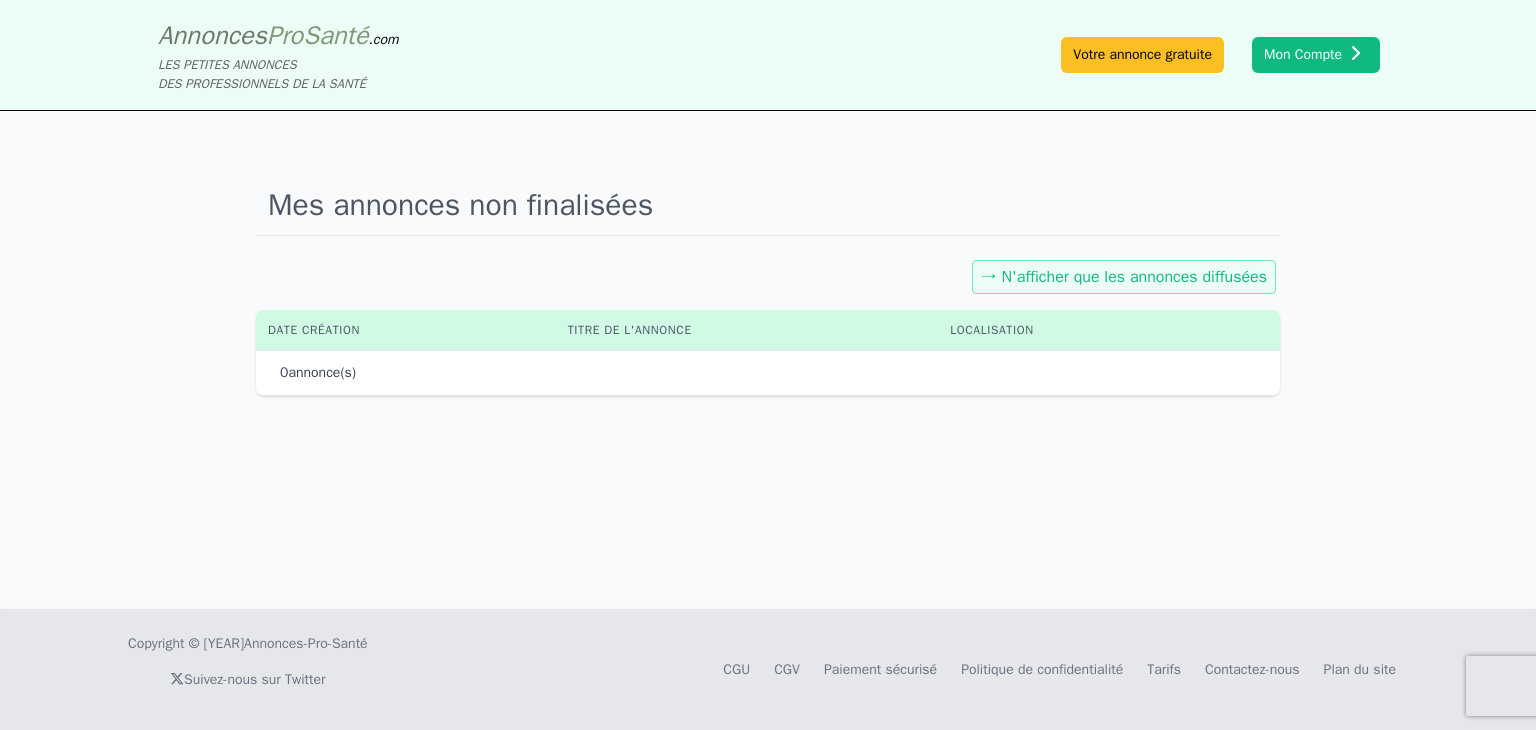 click on "→ N'afficher que les annonces diffusées" at bounding box center [1124, 277] 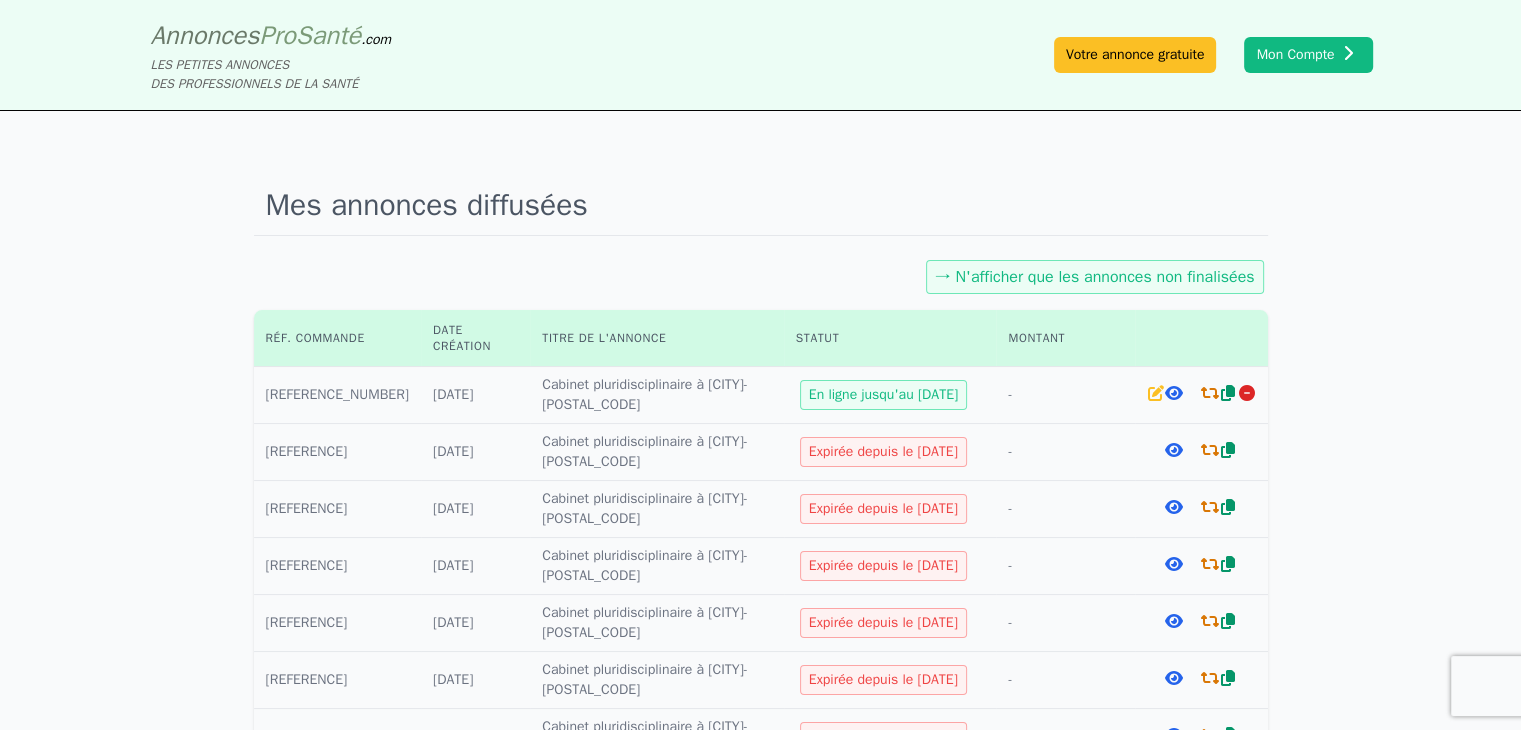 click at bounding box center (1210, 393) 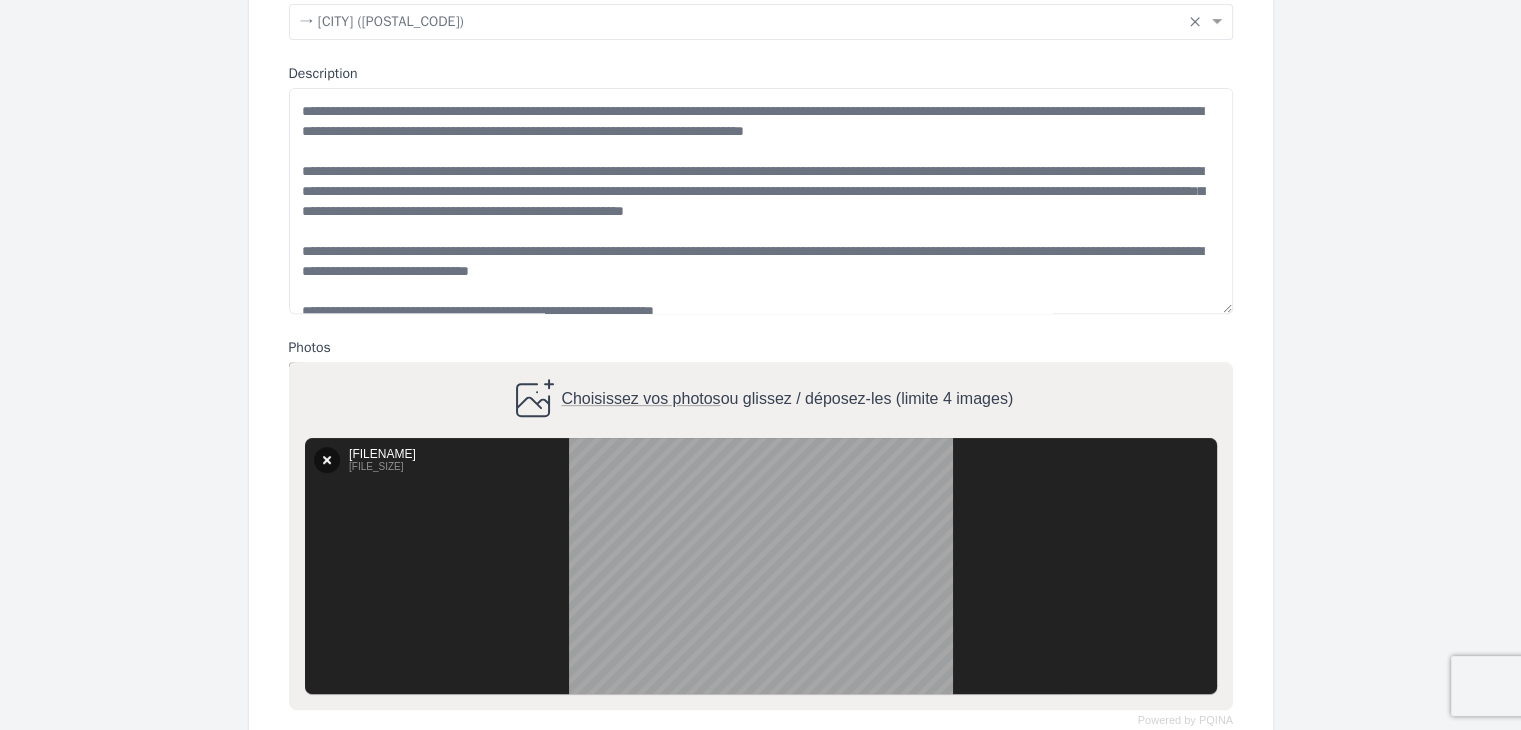 scroll, scrollTop: 788, scrollLeft: 0, axis: vertical 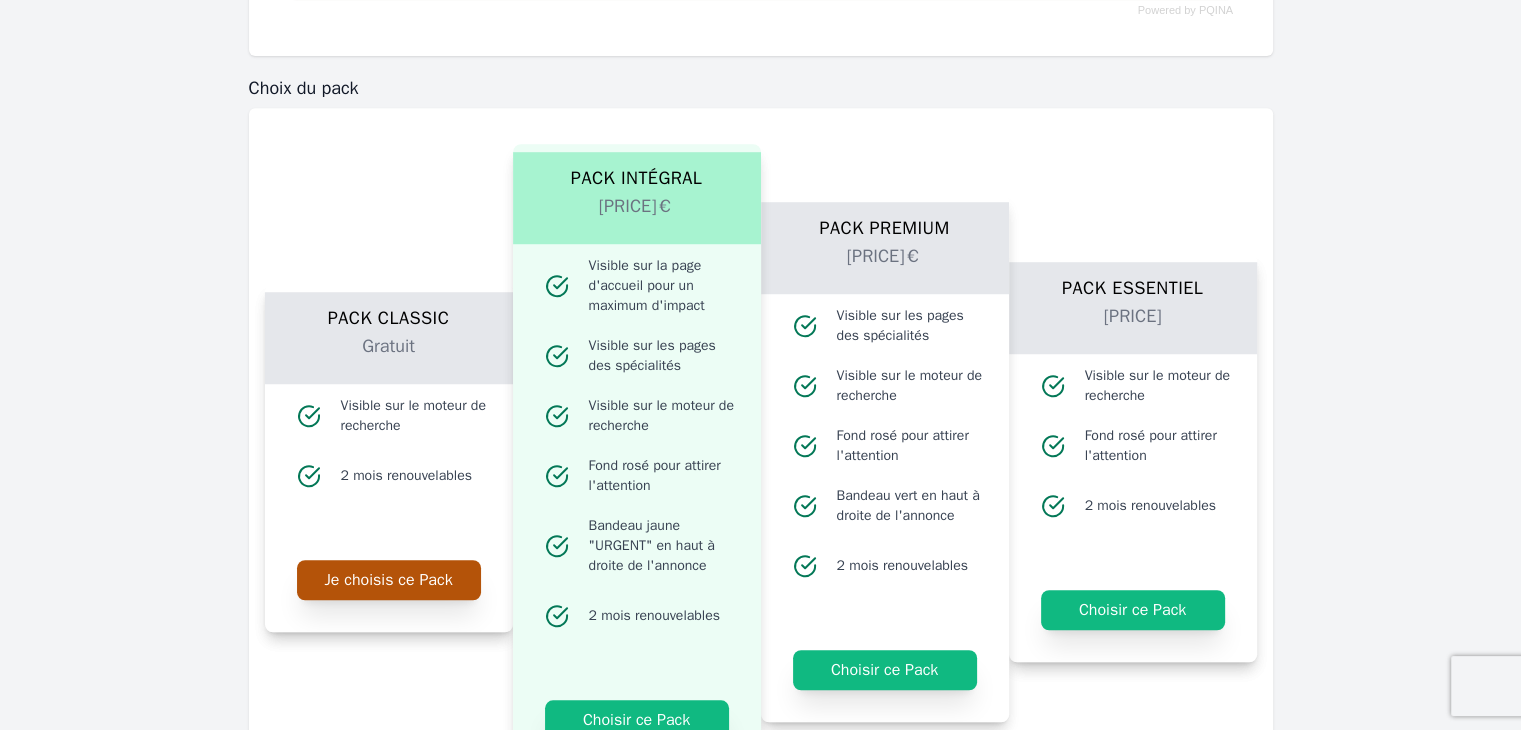 click on "Je choisis ce Pack" at bounding box center (389, 580) 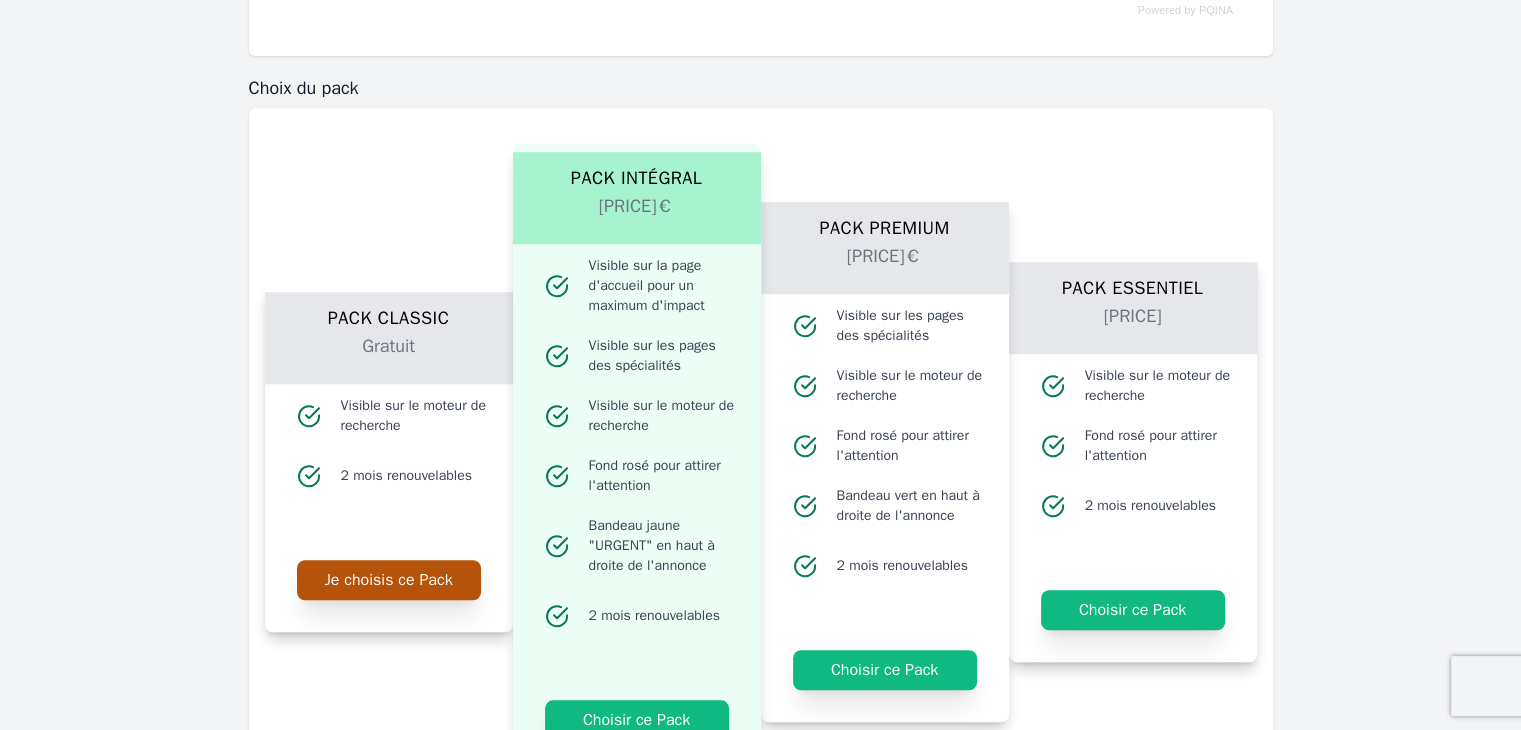 click on "Je choisis ce Pack" at bounding box center (389, 580) 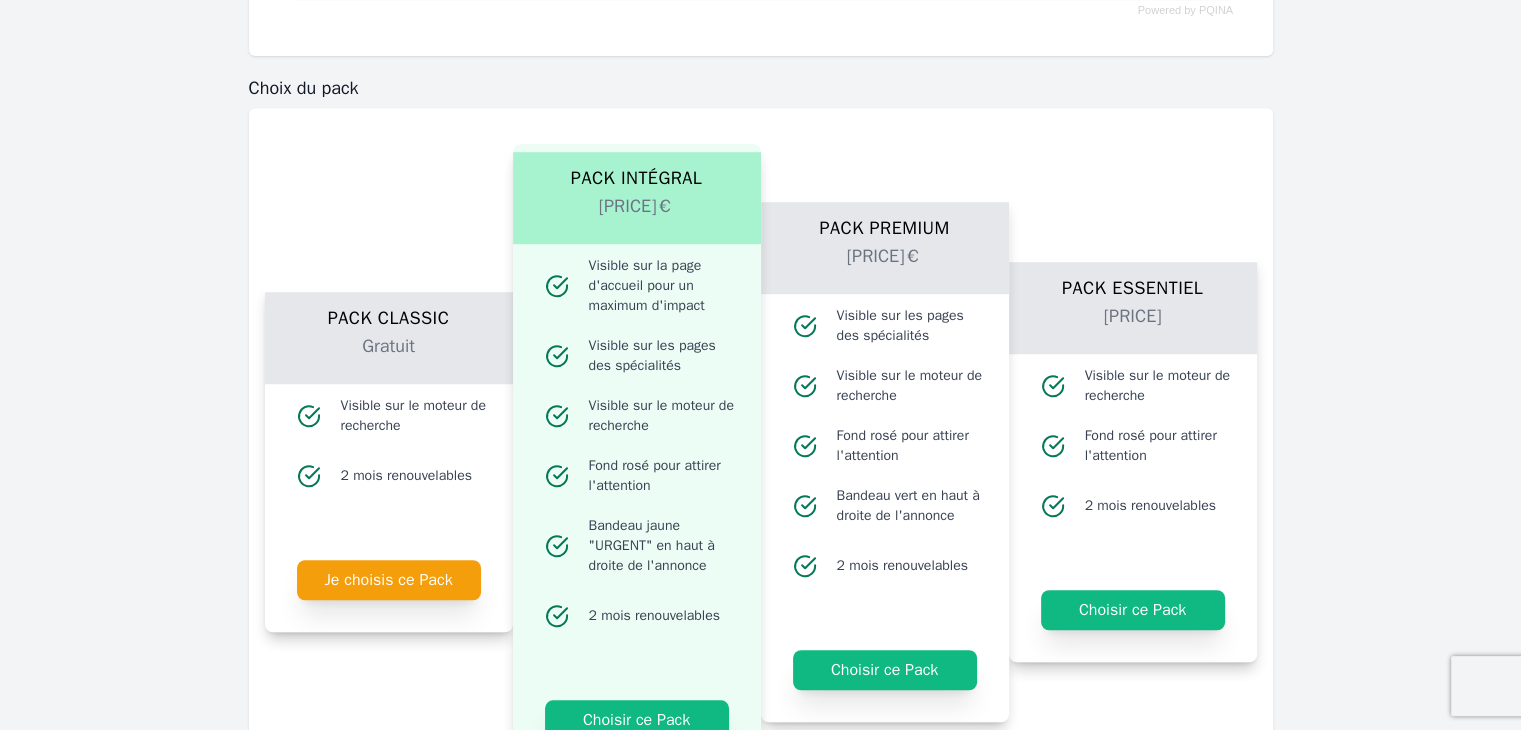 scroll, scrollTop: 1742, scrollLeft: 0, axis: vertical 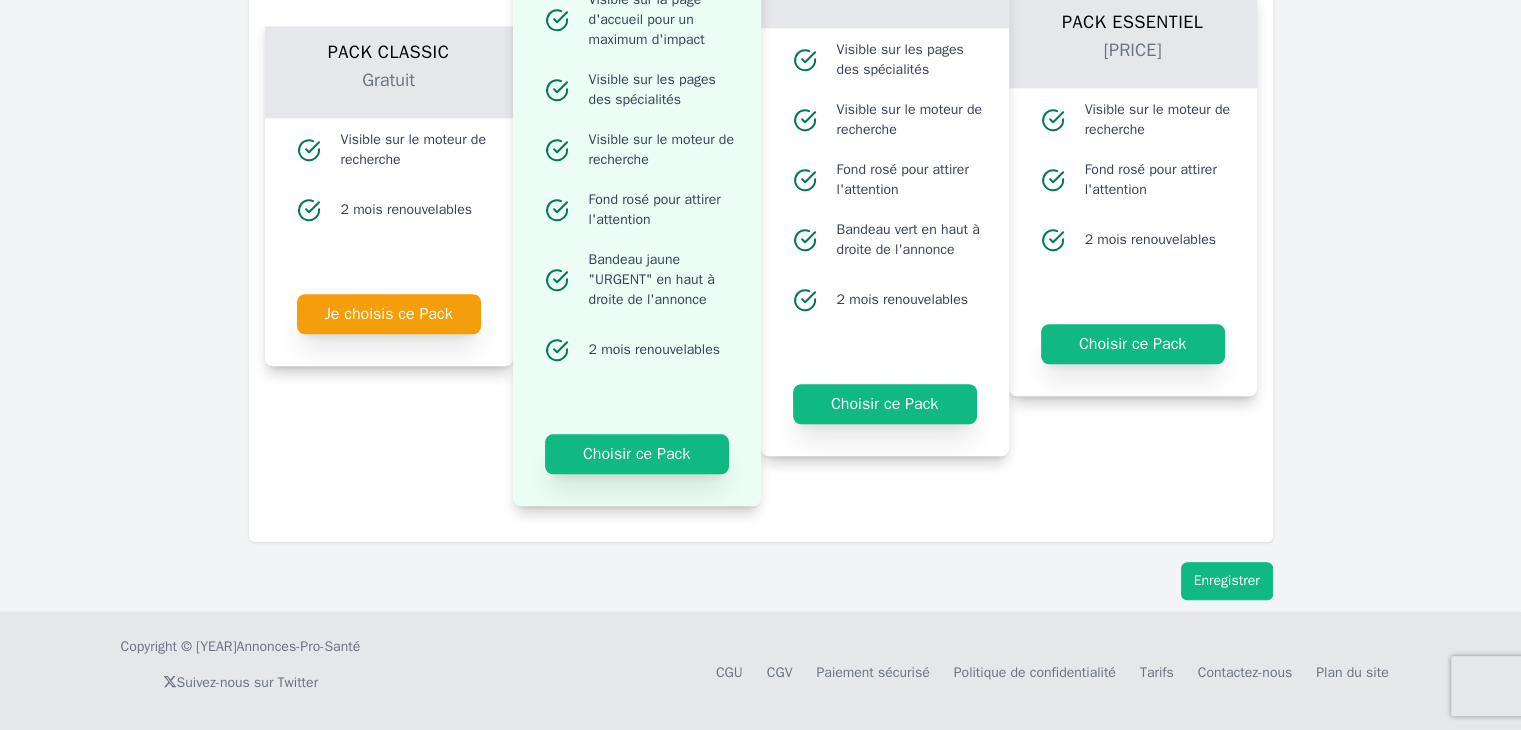 click on "Enregistrer" at bounding box center [1227, 581] 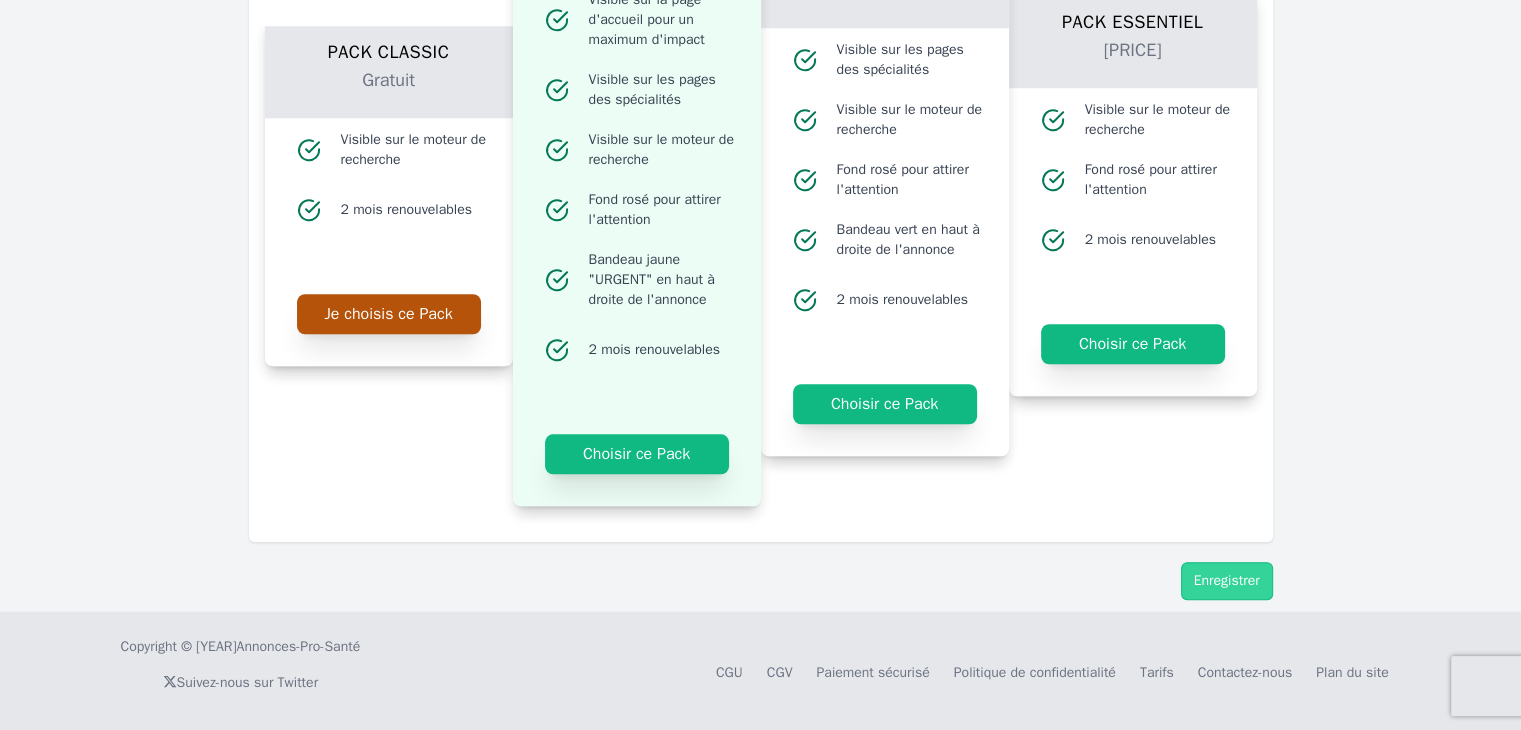 click on "Je choisis ce Pack" at bounding box center (389, 314) 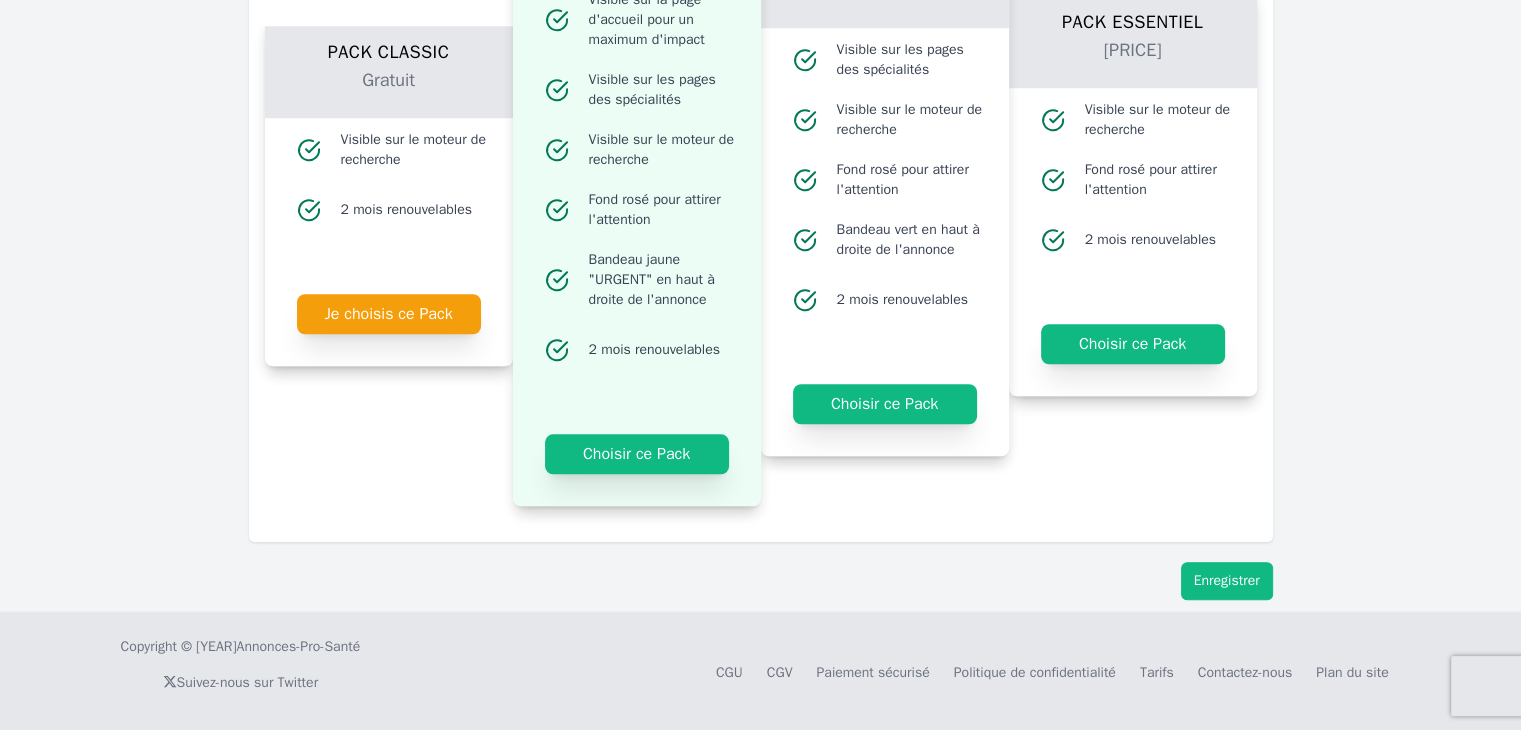 click on "Enregistrer" at bounding box center [1227, 581] 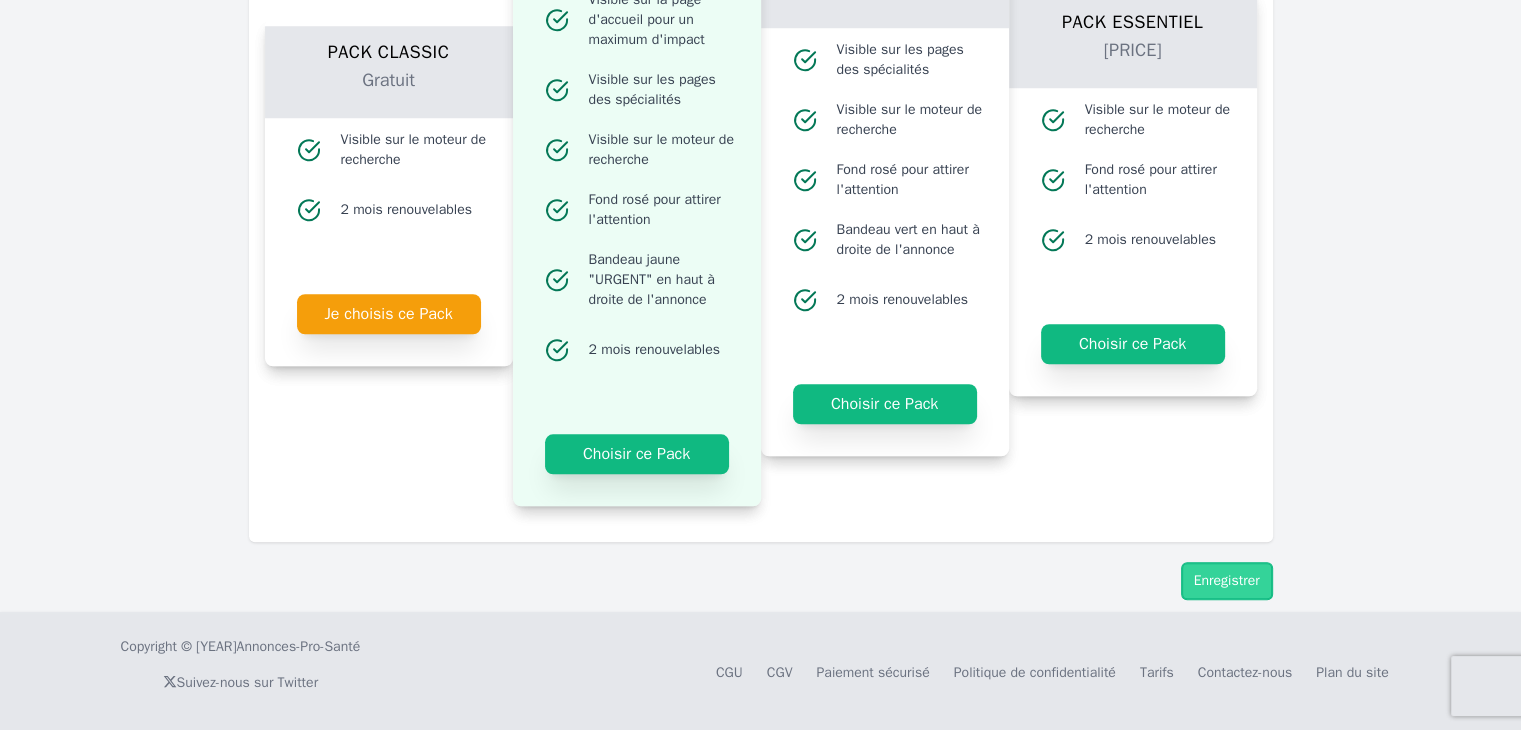 scroll, scrollTop: 0, scrollLeft: 0, axis: both 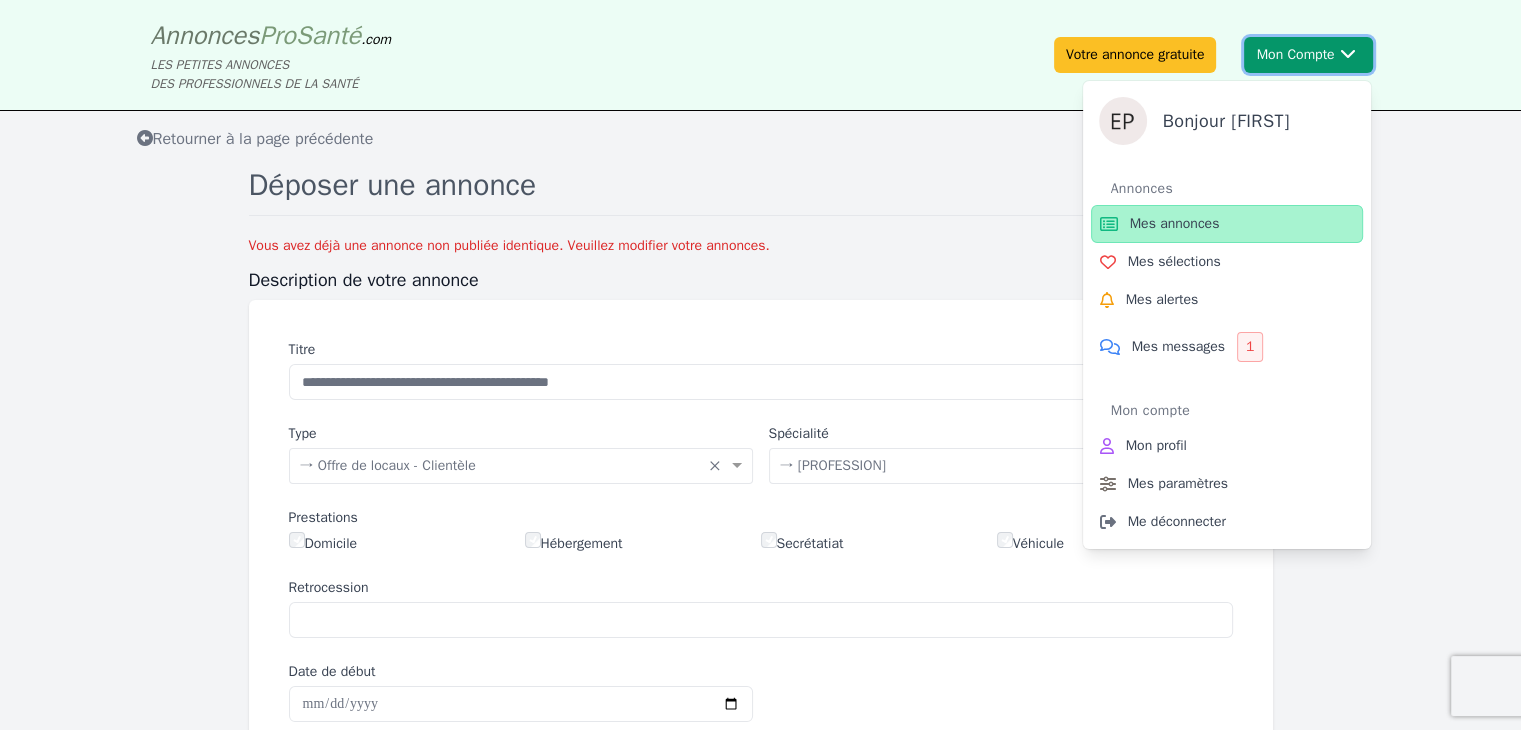 click on "Mon Compte Bonjour [FIRST] Annonces Mes annonces Mes sélections Mes alertes Mes messages 1 Mon compte Mon profil Mes paramètres Me déconnecter" at bounding box center (1308, 55) 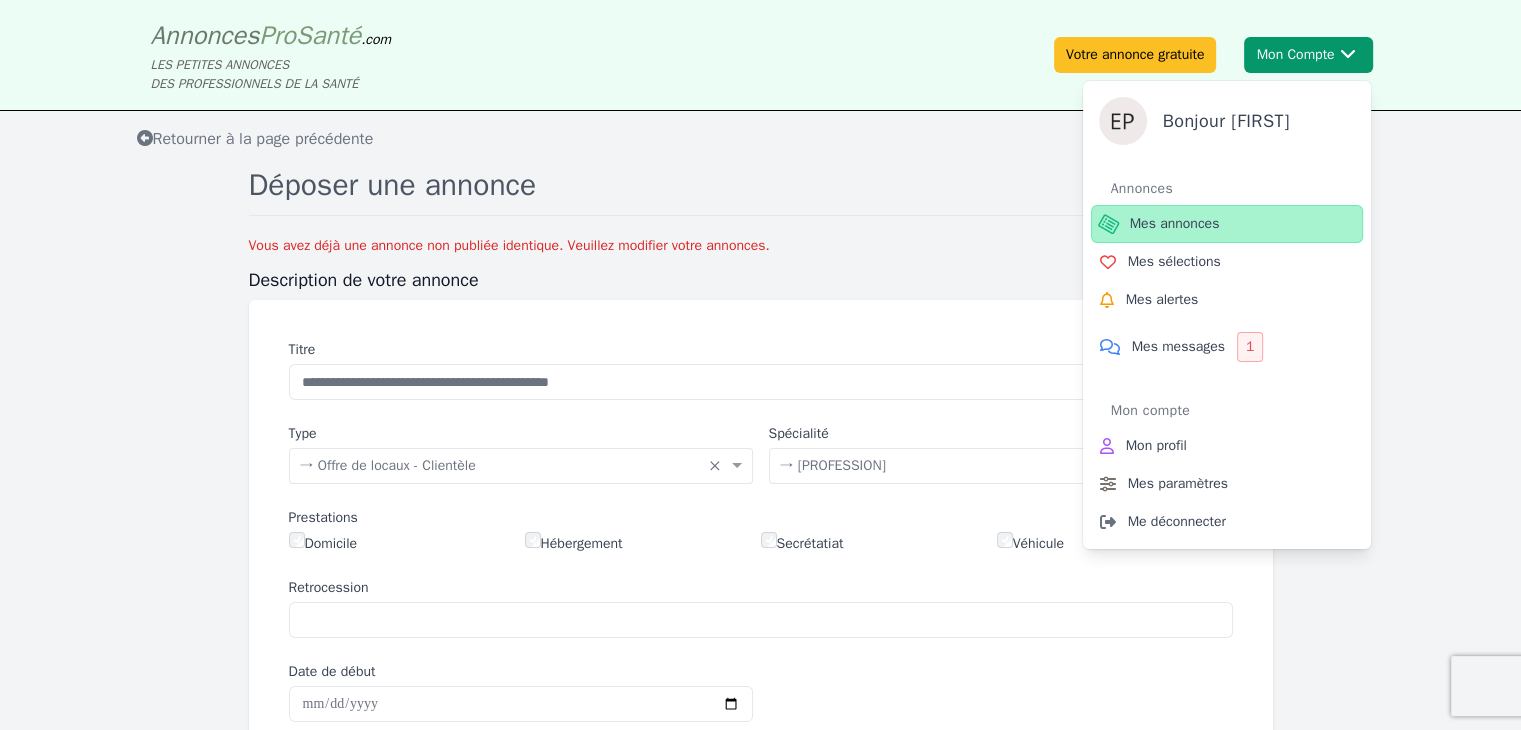 click on "Mes annonces" at bounding box center [1227, 224] 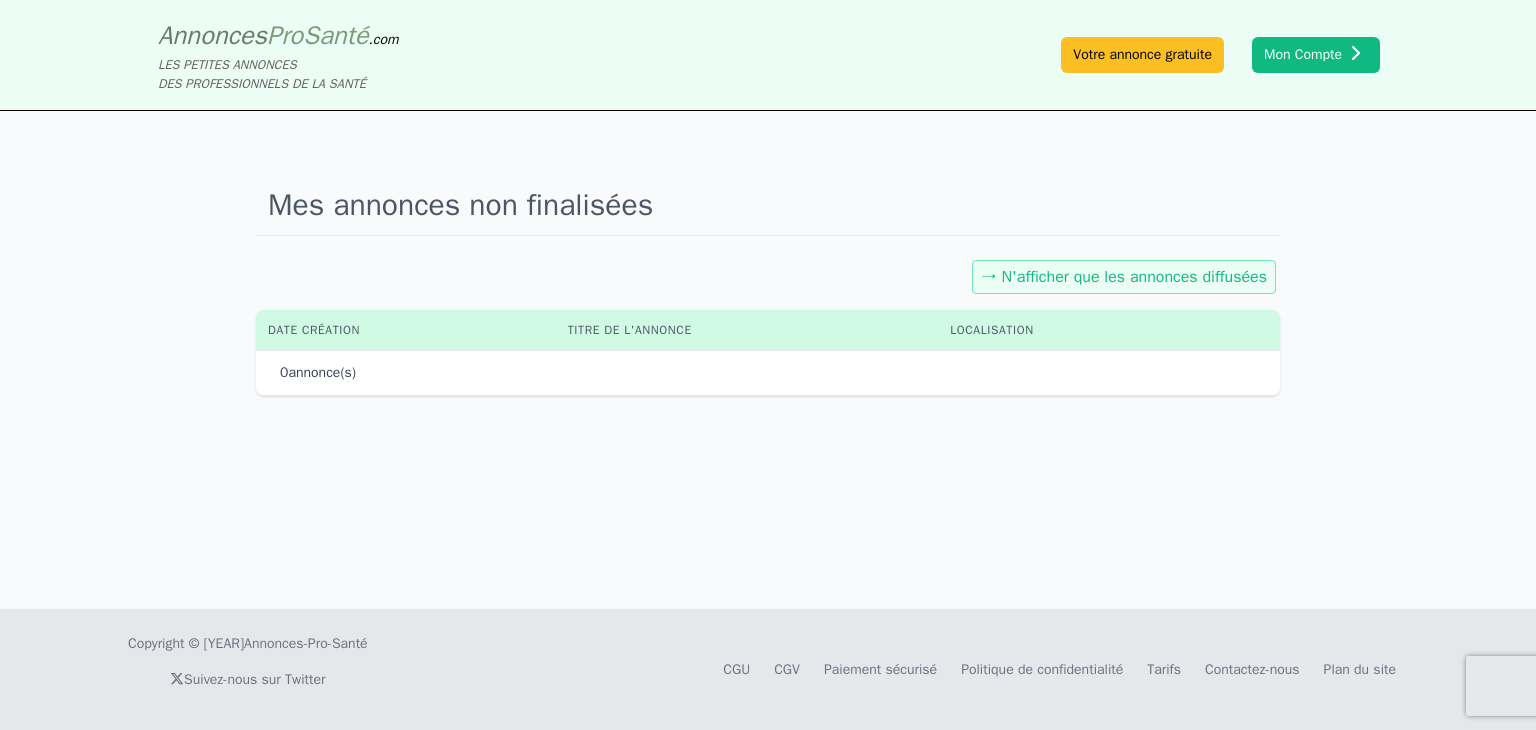 click on "→ N'afficher que les annonces diffusées" at bounding box center (1124, 277) 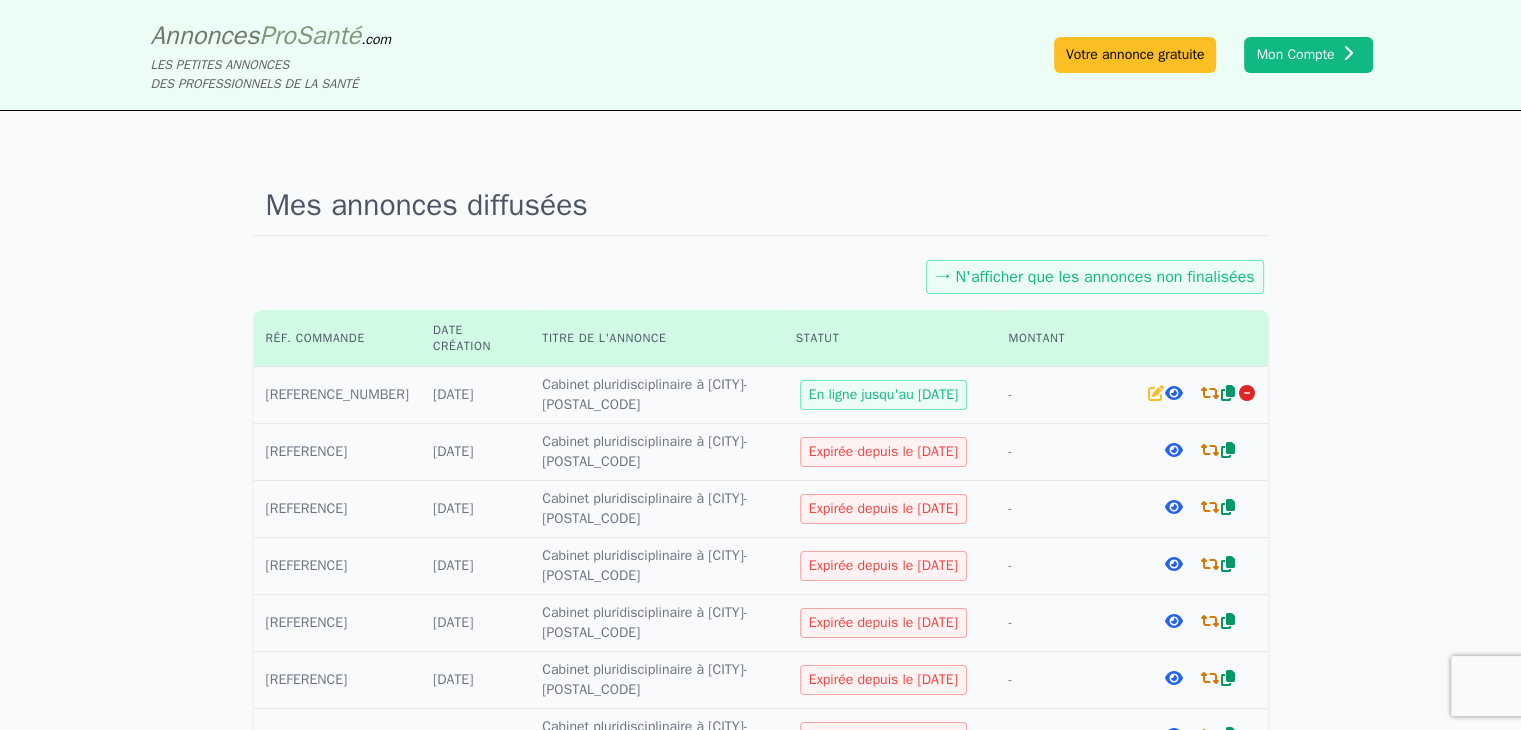 click at bounding box center [1210, 393] 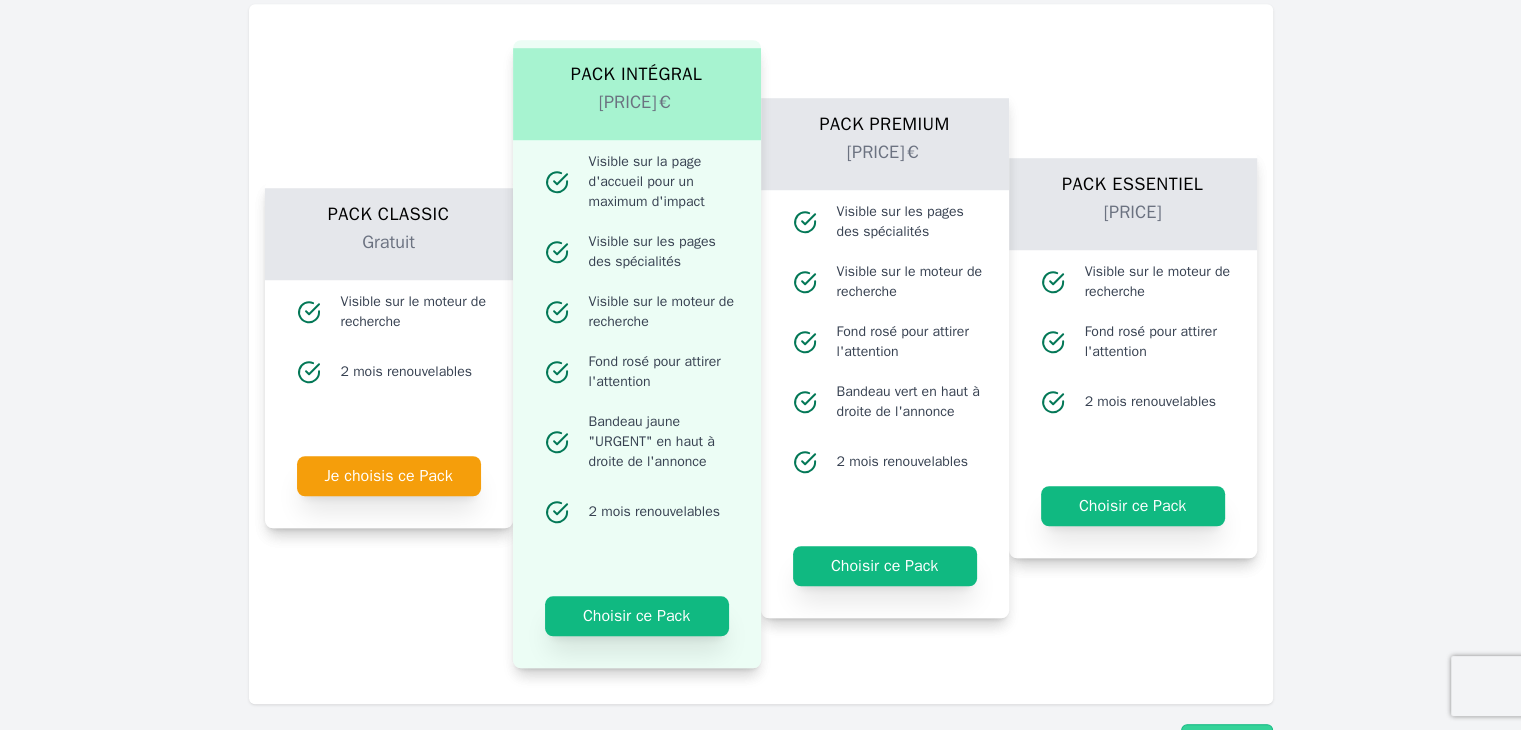 scroll, scrollTop: 1532, scrollLeft: 0, axis: vertical 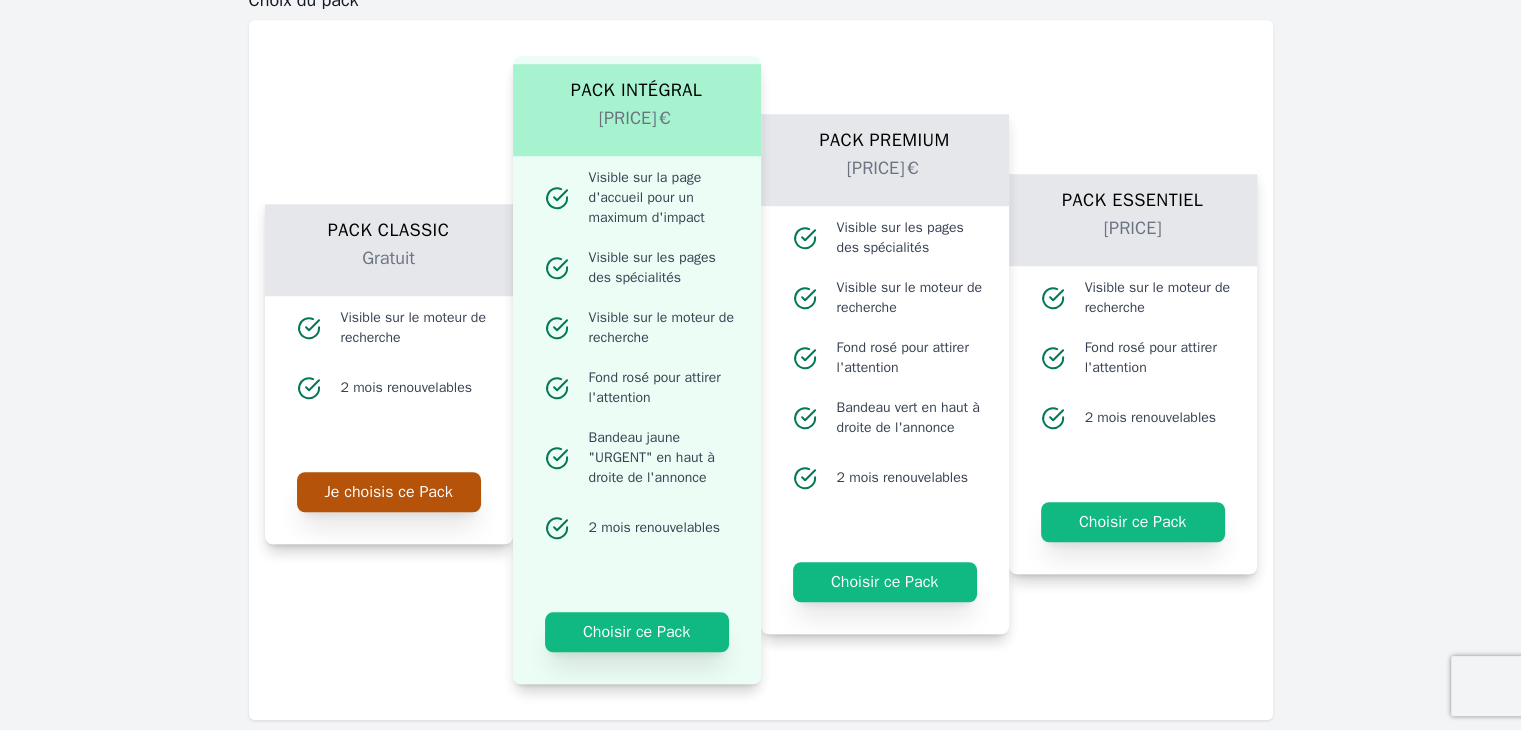 click on "Je choisis ce Pack" at bounding box center [389, 492] 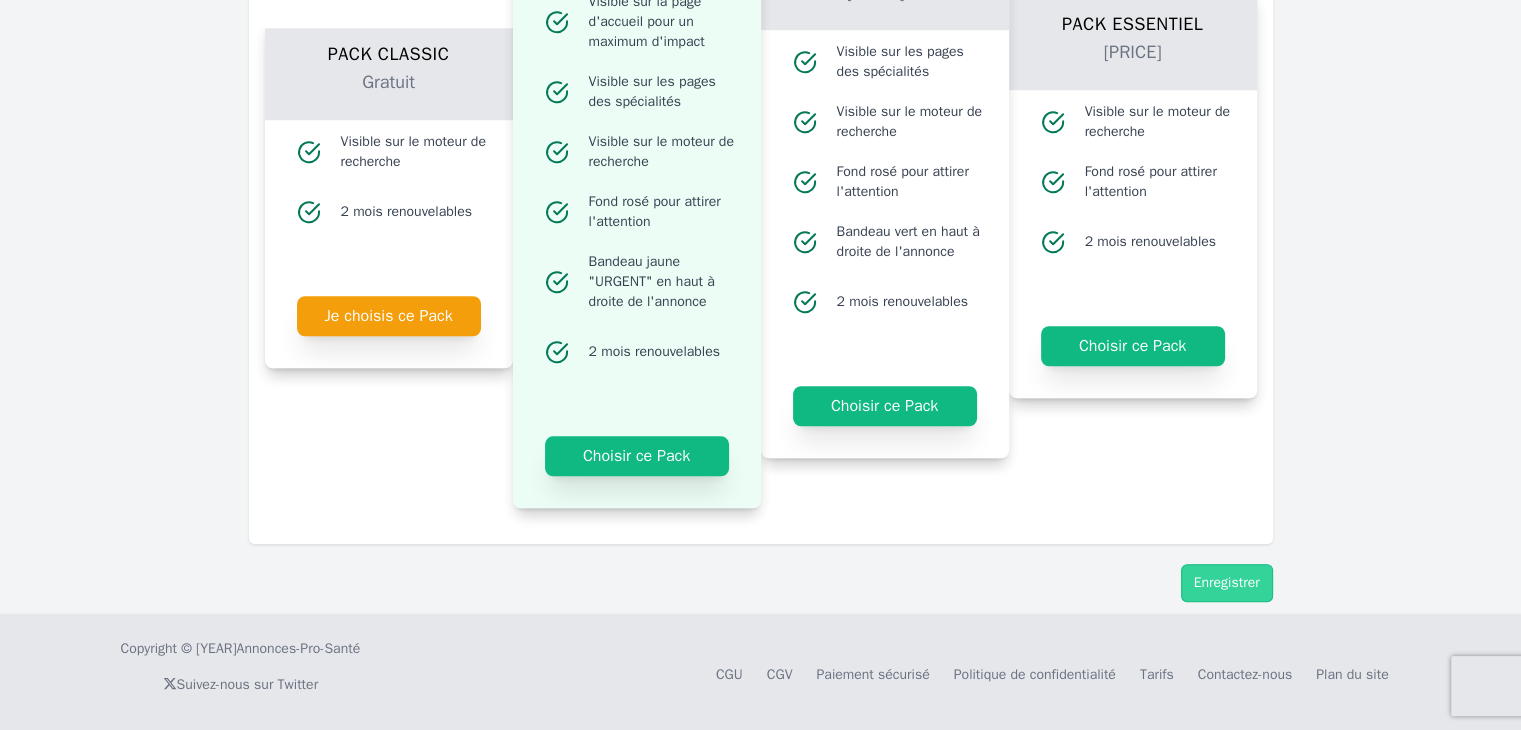 scroll, scrollTop: 1742, scrollLeft: 0, axis: vertical 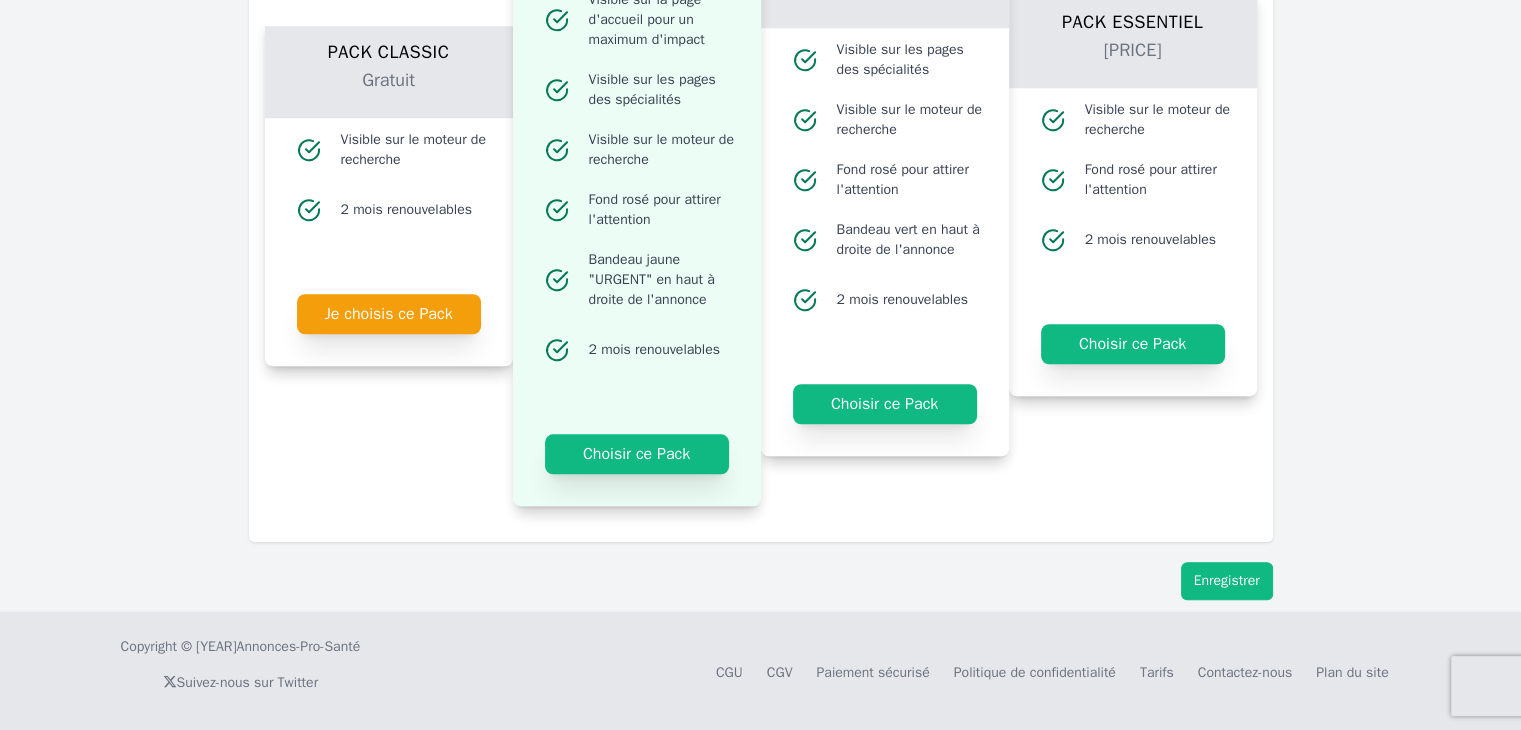 click on "Enregistrer" at bounding box center (1227, 581) 